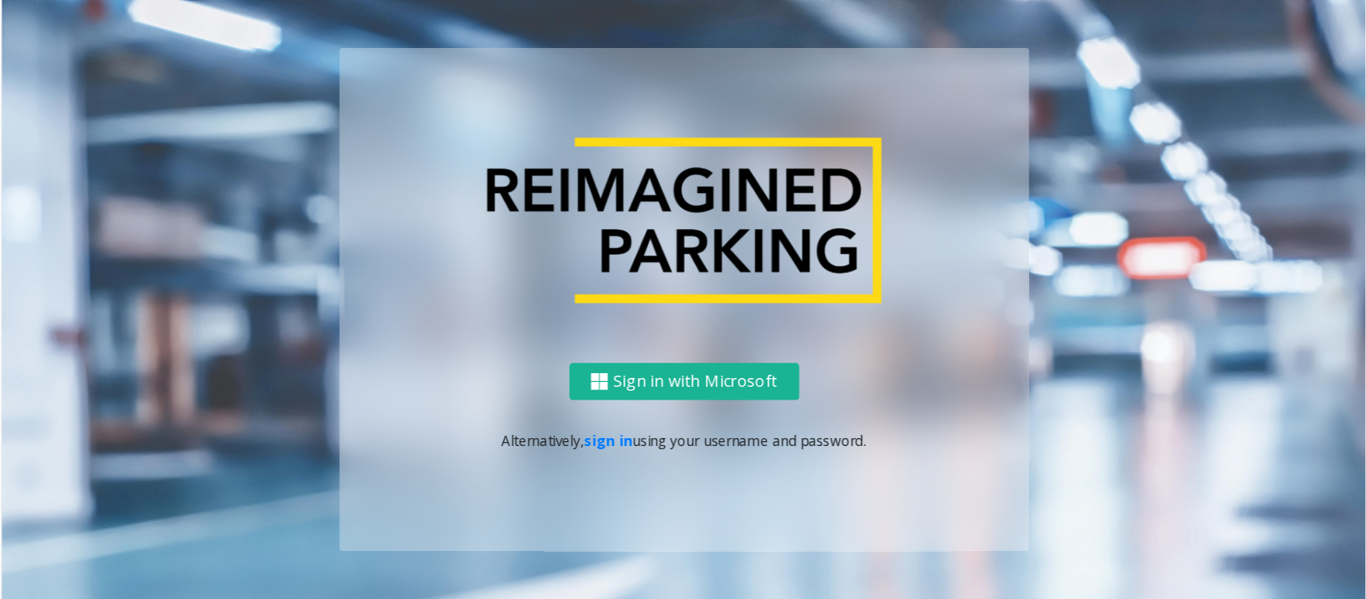scroll, scrollTop: 0, scrollLeft: 0, axis: both 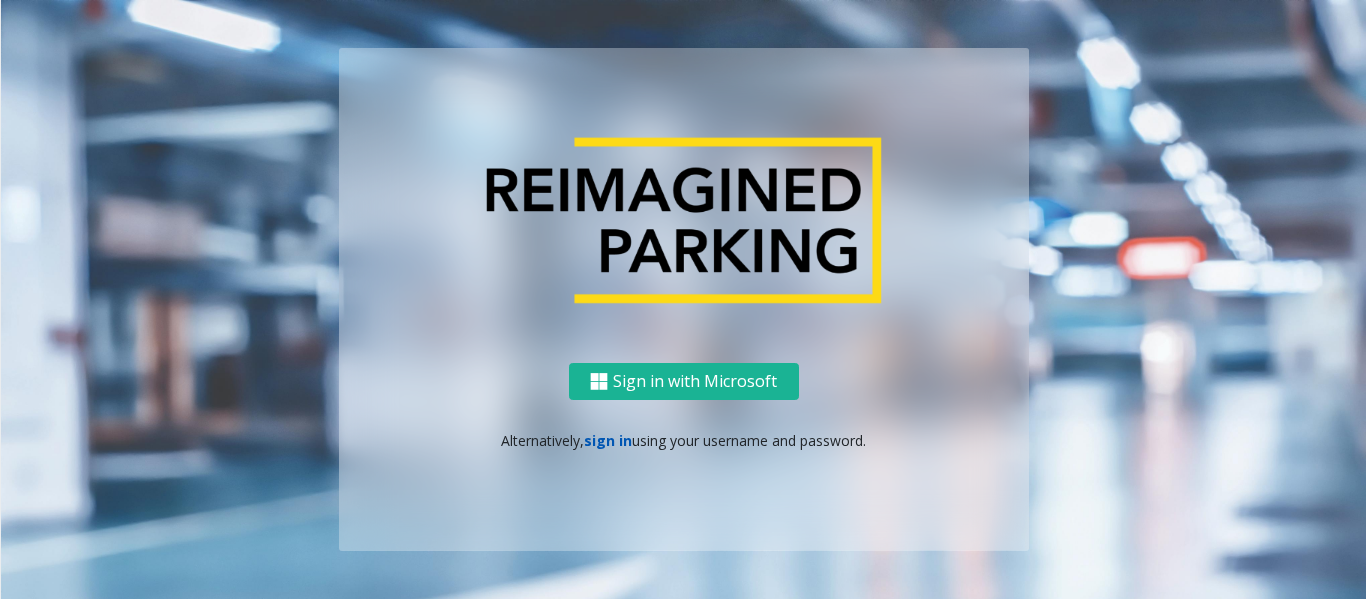 click on "sign in" 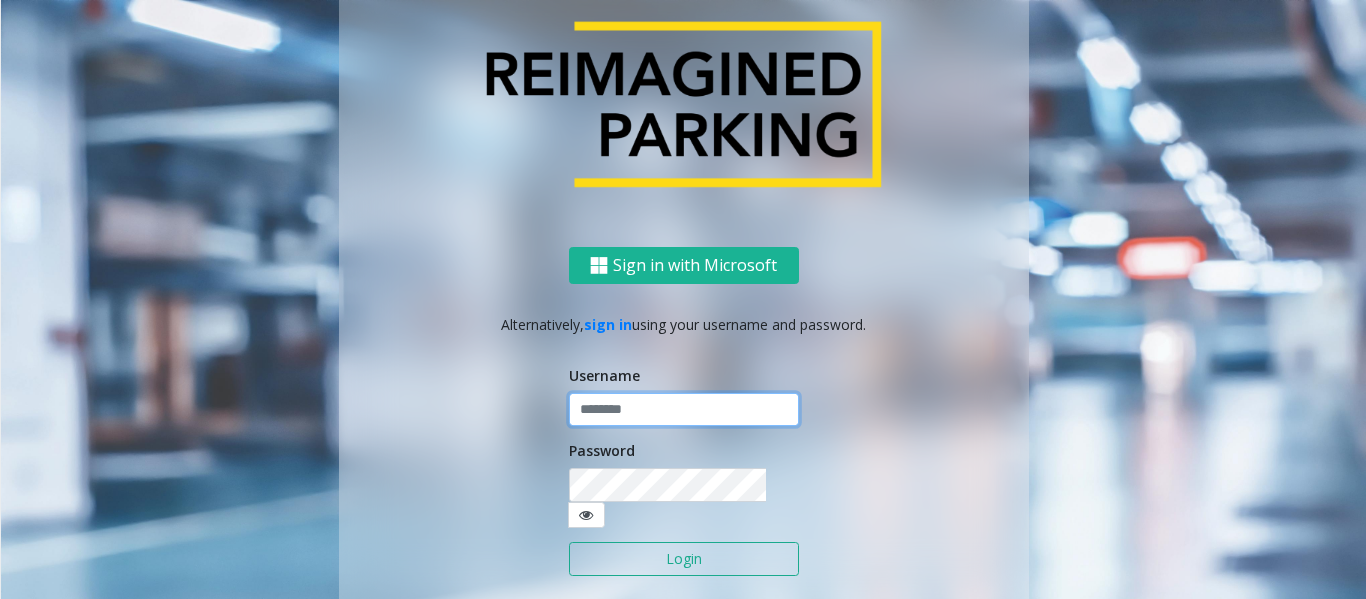 type on "******" 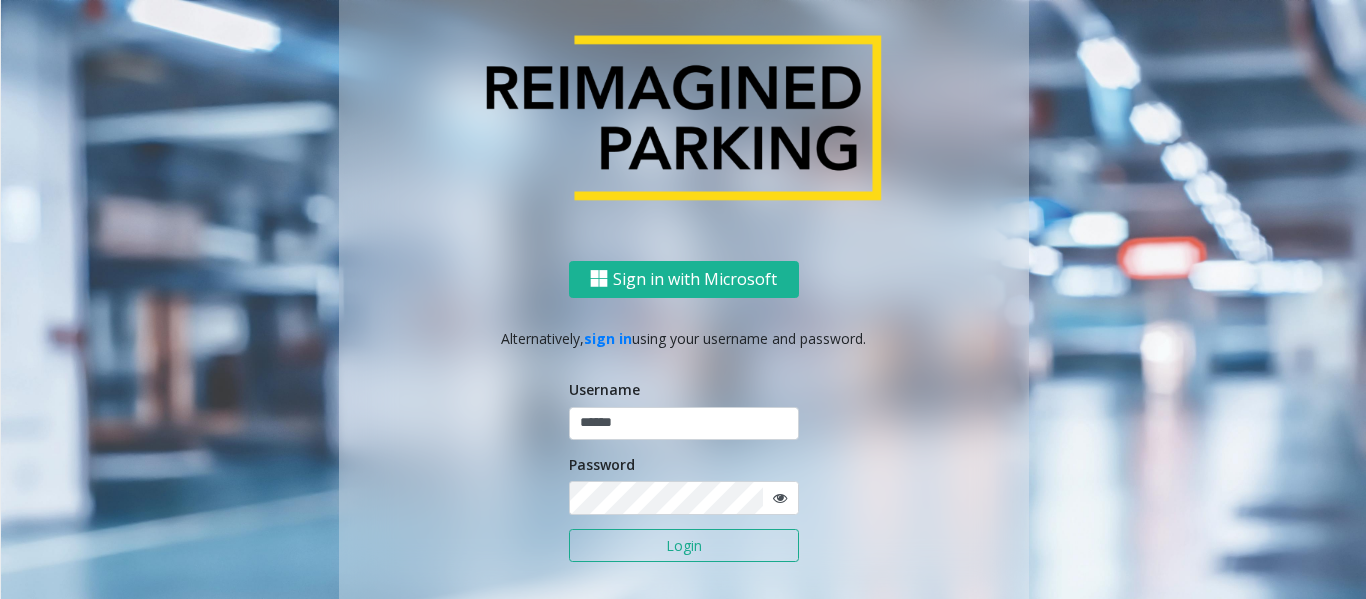 click on "Login" 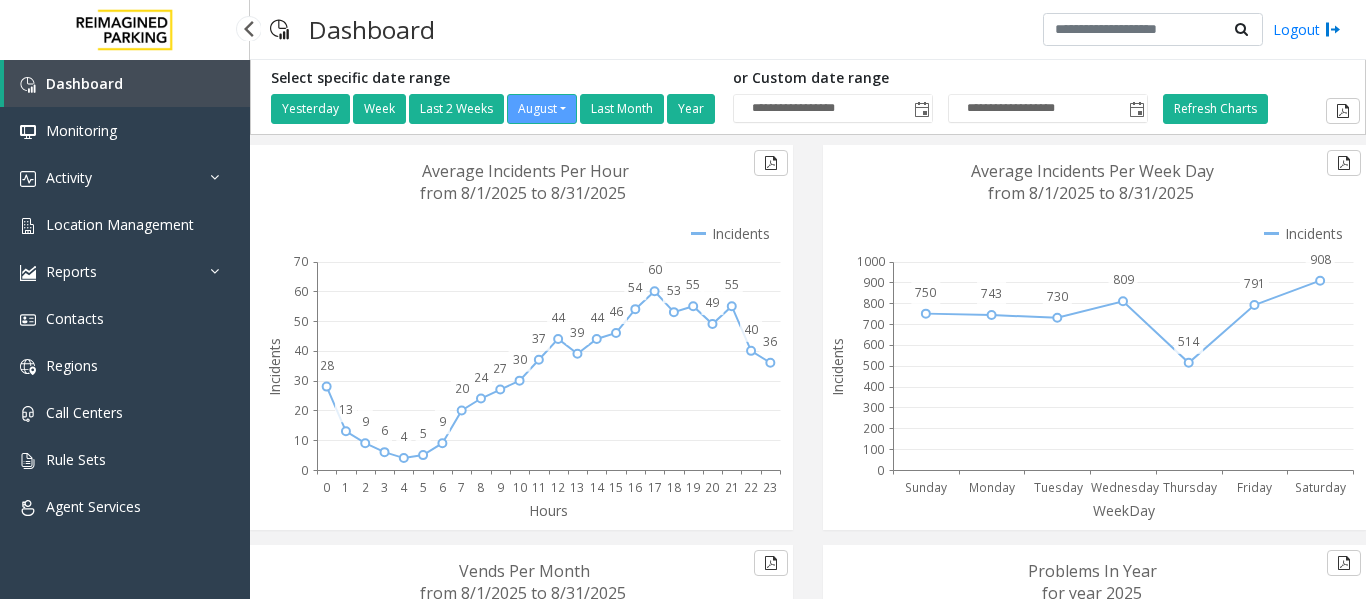 scroll, scrollTop: 0, scrollLeft: 0, axis: both 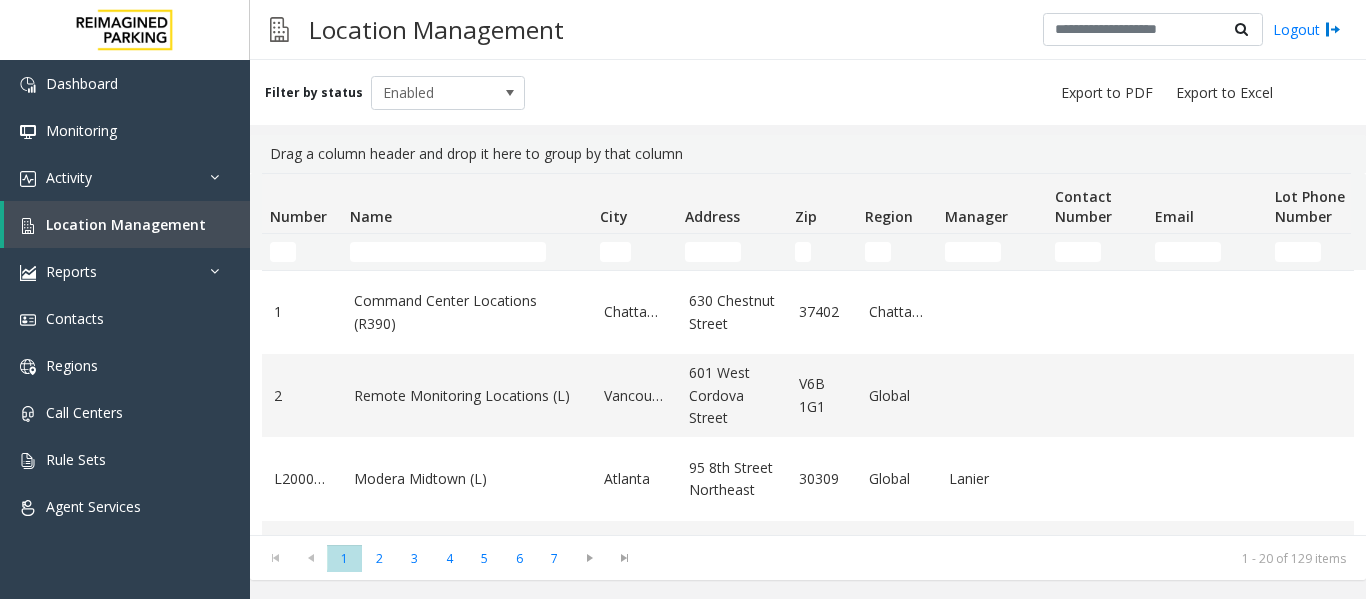 click on "Filter by status Enabled" 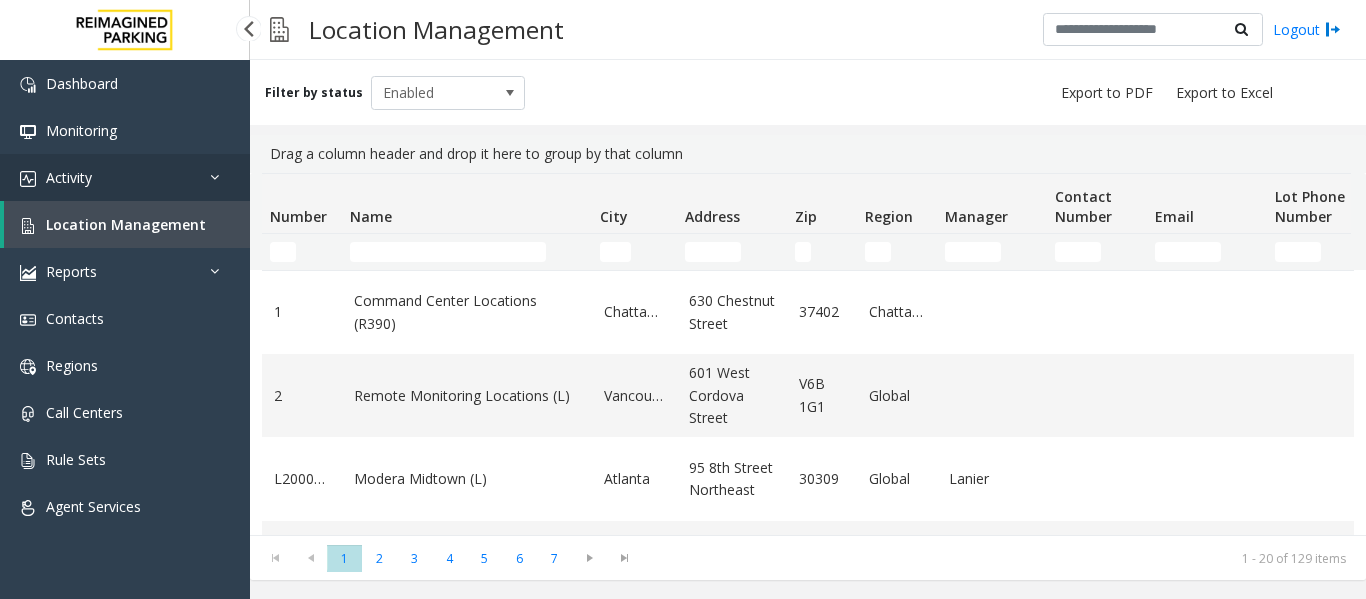 click on "Activity" at bounding box center (69, 177) 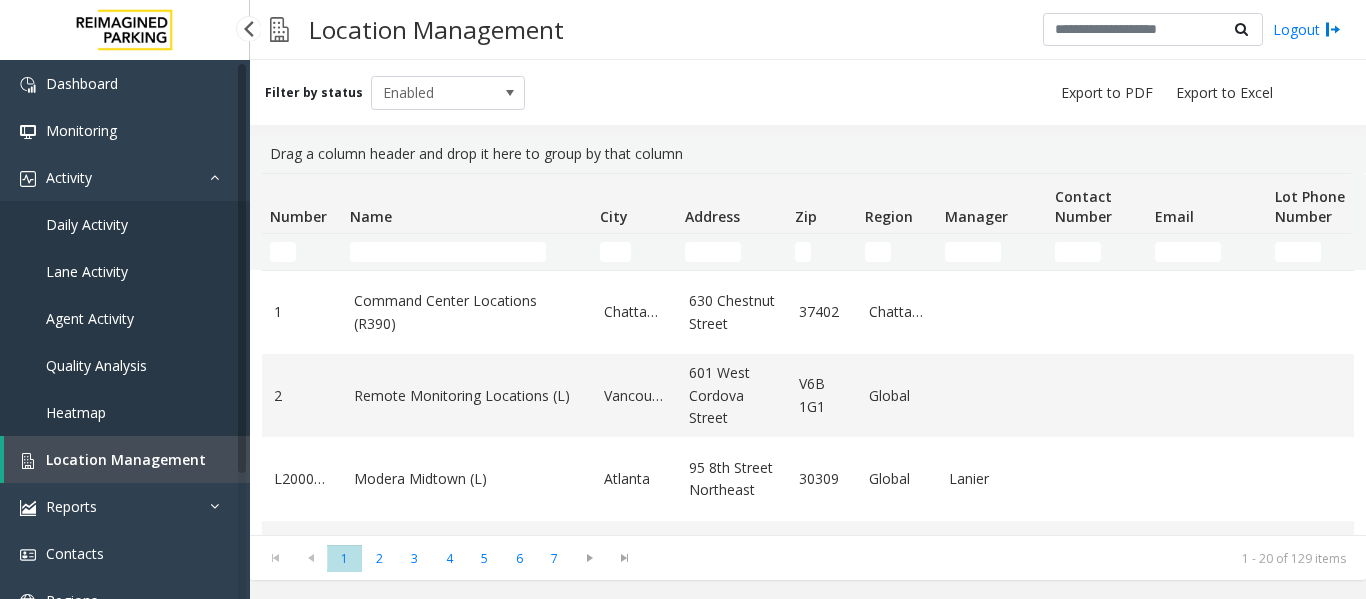 click on "Agent Activity" at bounding box center (90, 318) 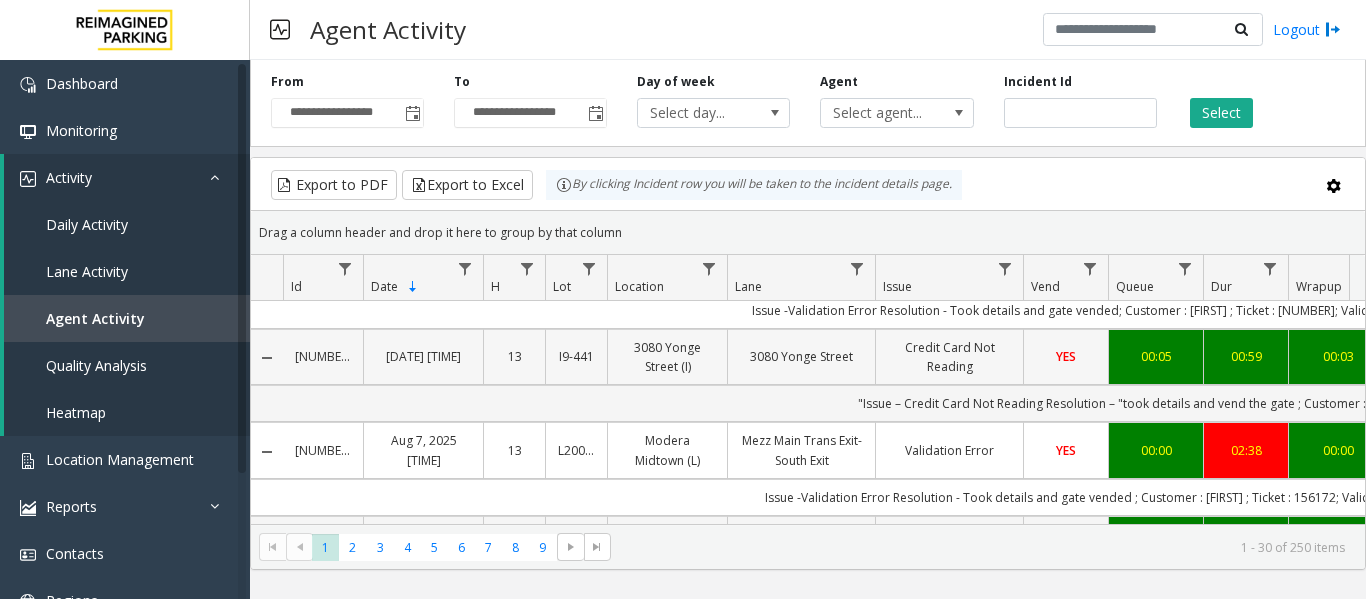 scroll, scrollTop: 100, scrollLeft: 0, axis: vertical 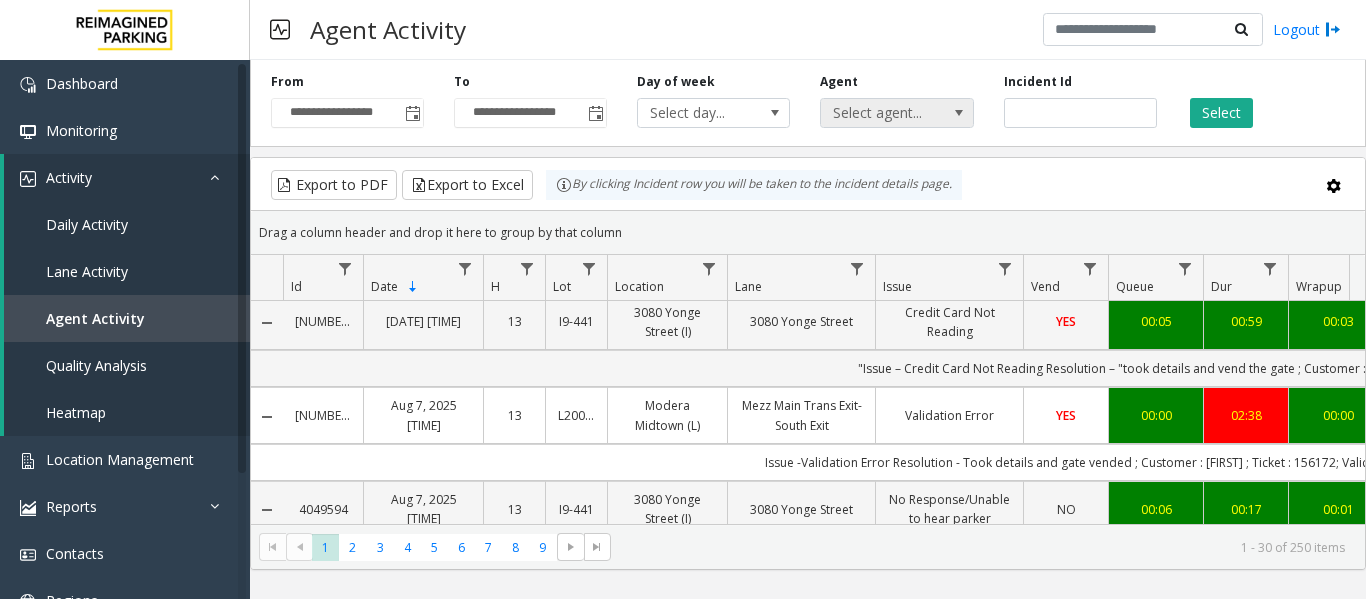 click on "Select agent..." at bounding box center [881, 113] 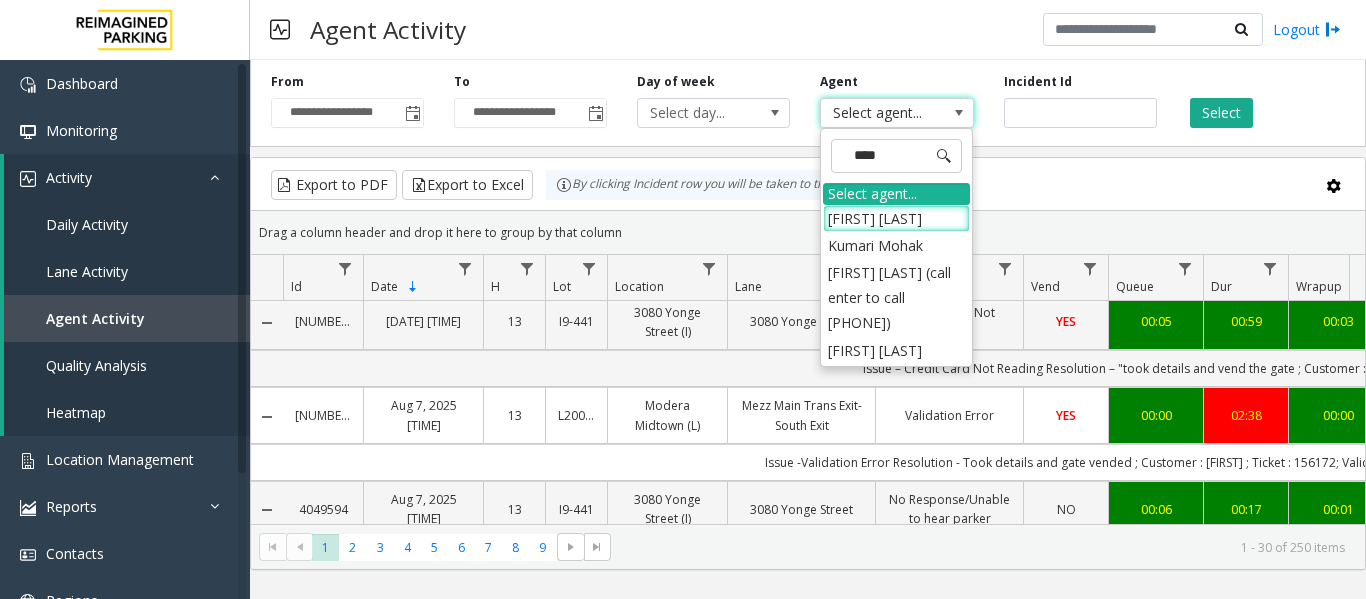 type on "*****" 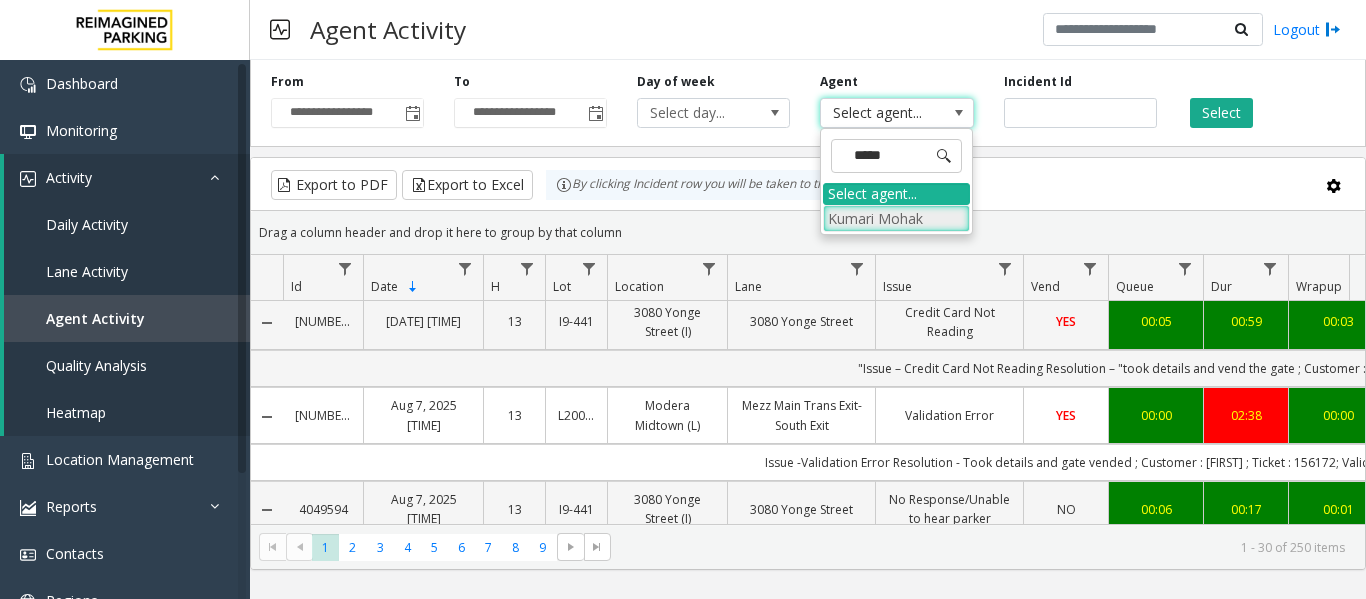 click on "Kumari Mohak" at bounding box center [896, 218] 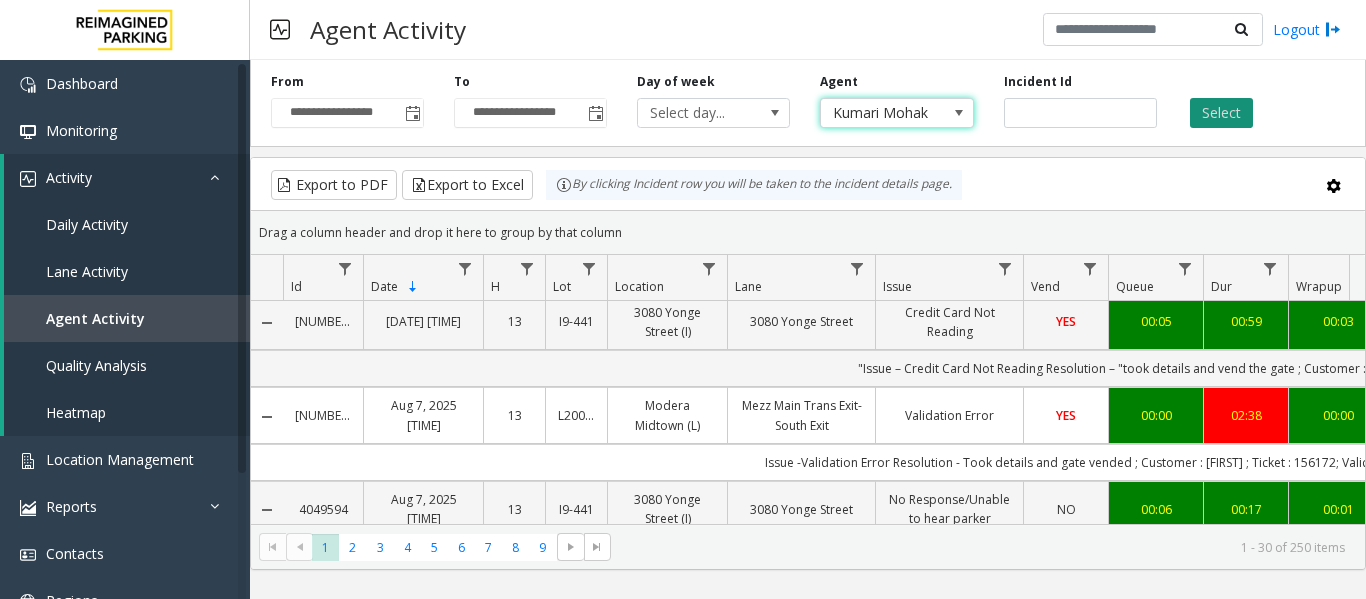 click on "Select" 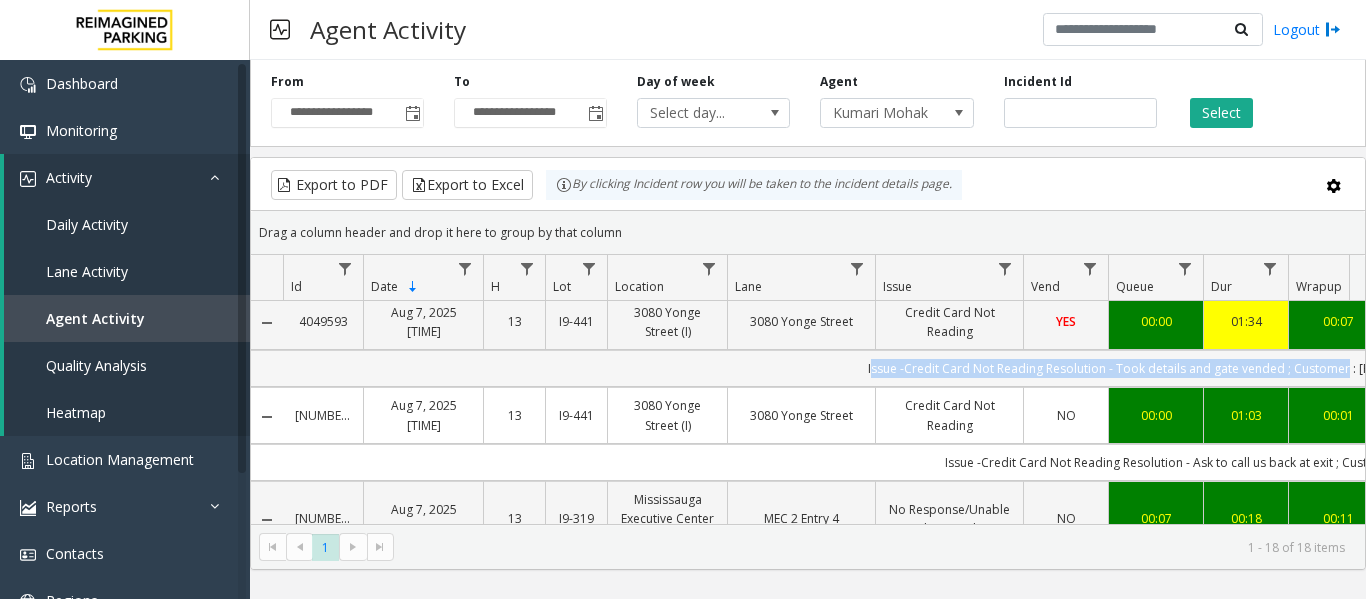 scroll, scrollTop: 100, scrollLeft: 31, axis: both 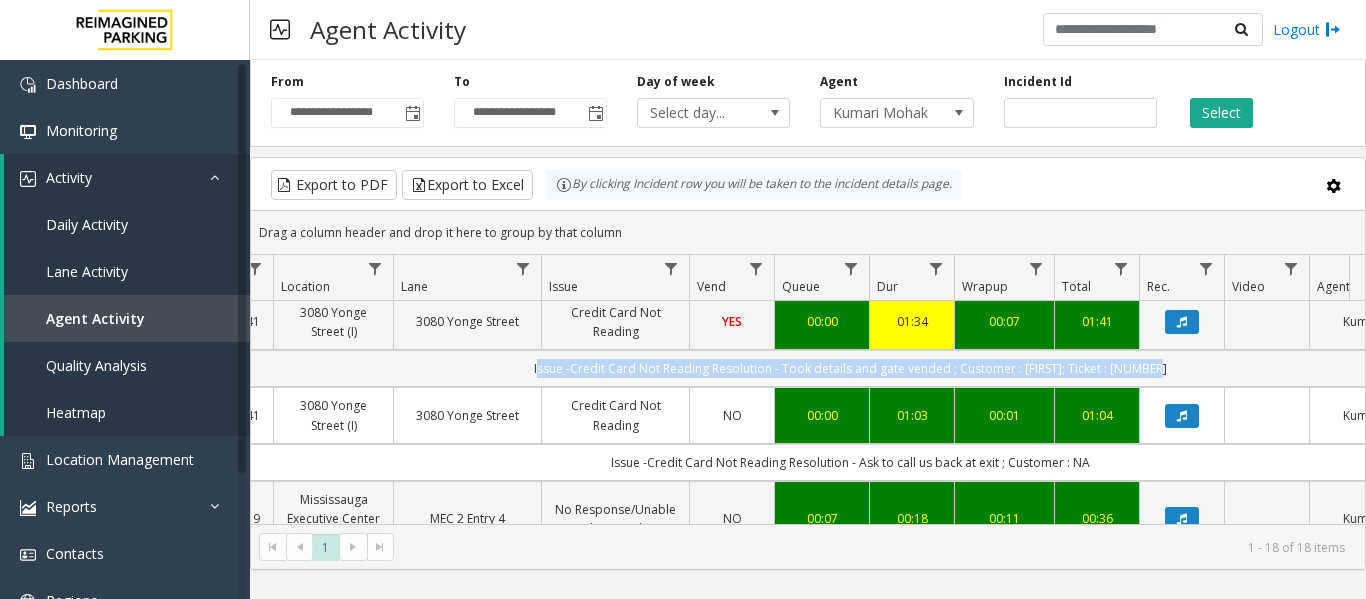 drag, startPoint x: 852, startPoint y: 376, endPoint x: 1174, endPoint y: 372, distance: 322.02484 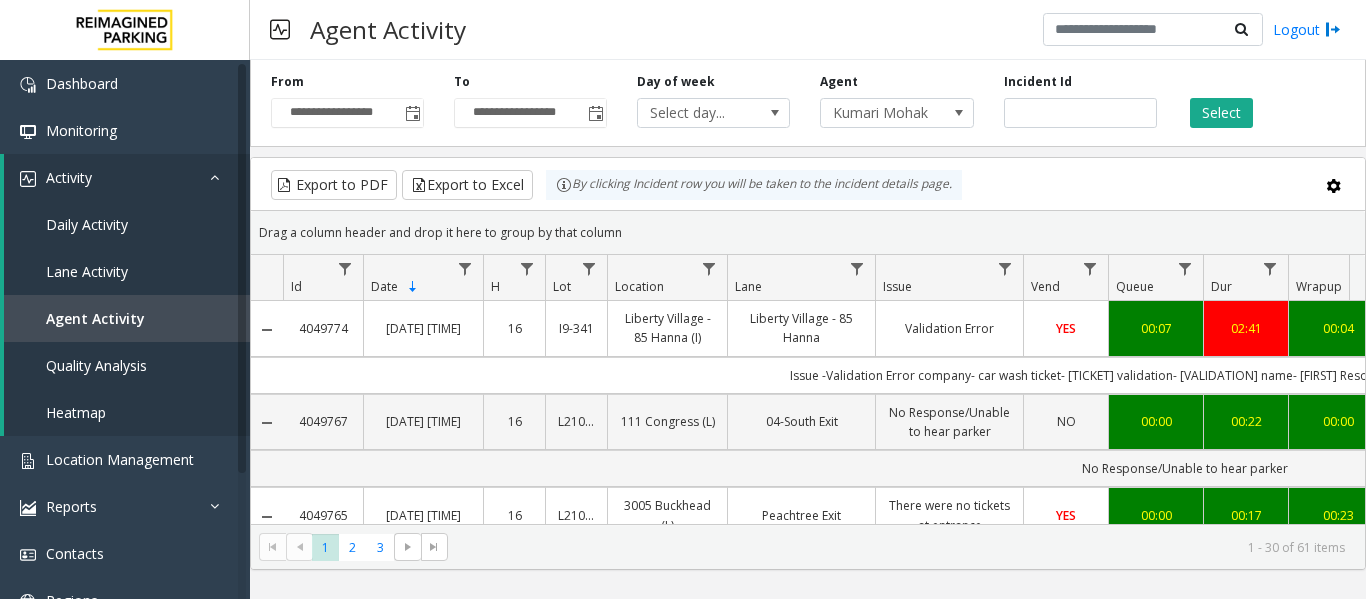 scroll, scrollTop: 0, scrollLeft: 0, axis: both 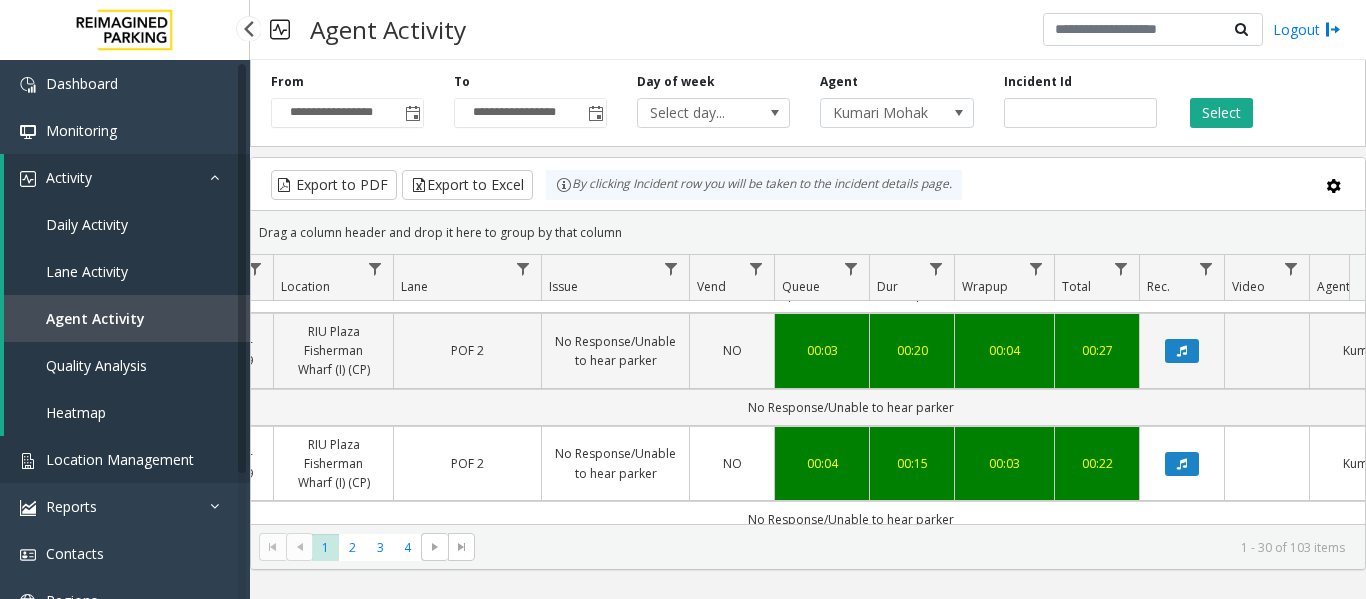 click on "Location Management" at bounding box center (120, 459) 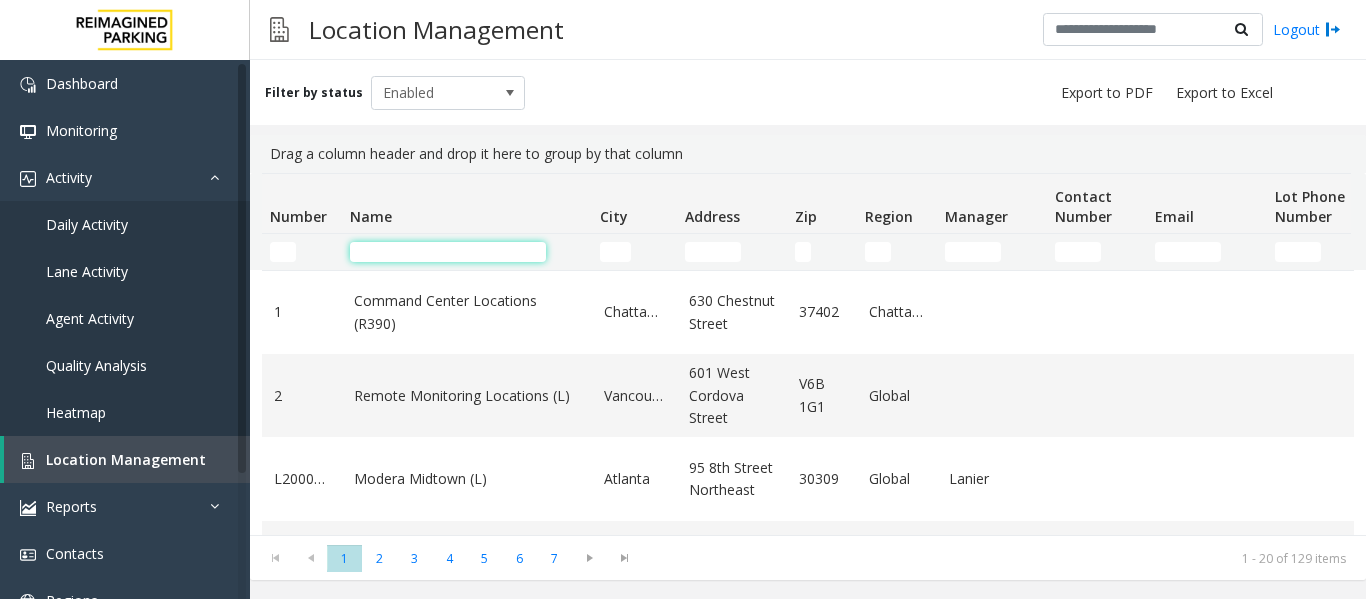 click 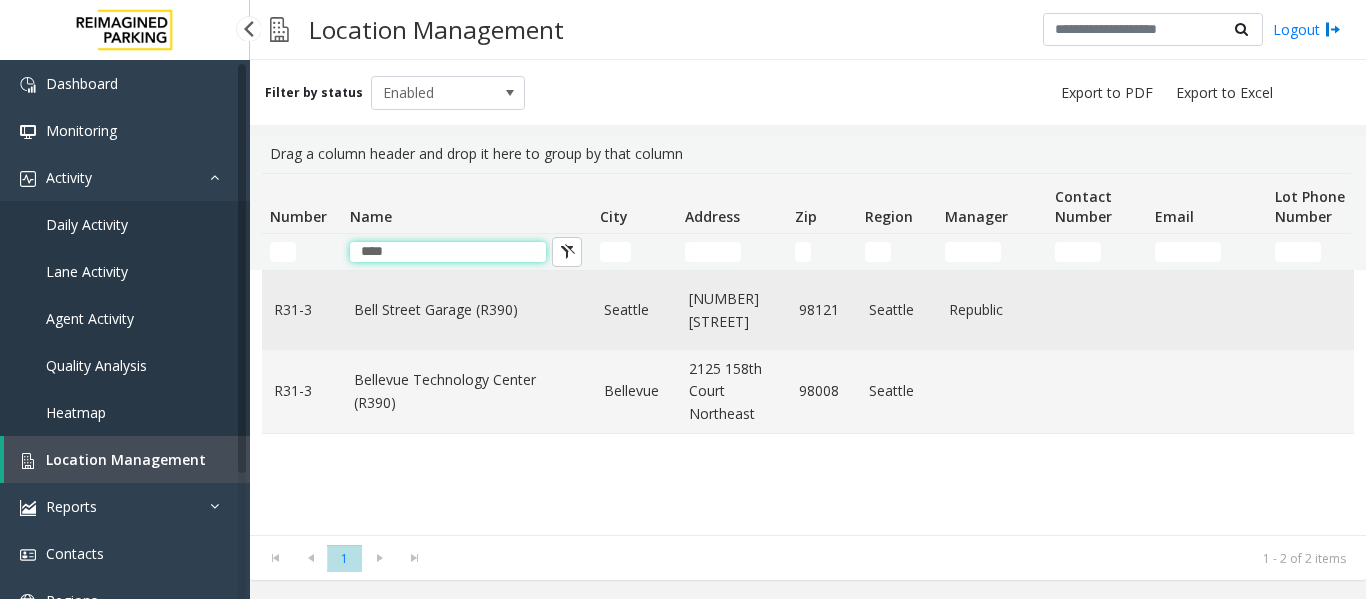 type on "****" 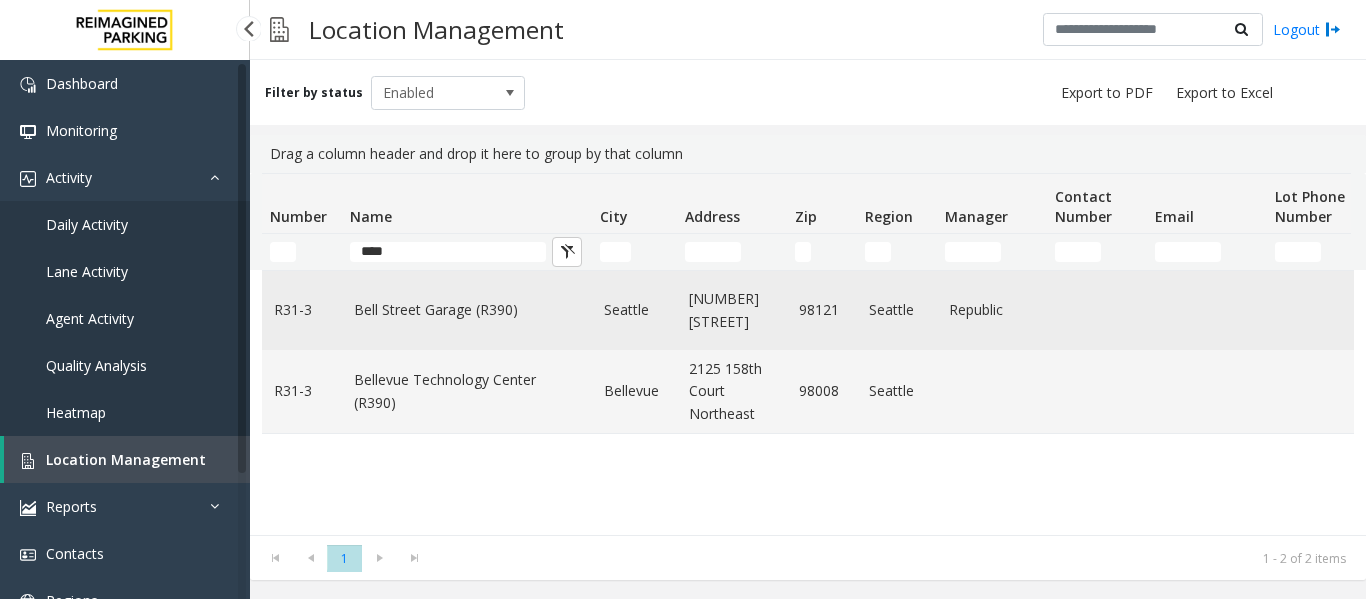 click on "Bell Street Garage (R390)" 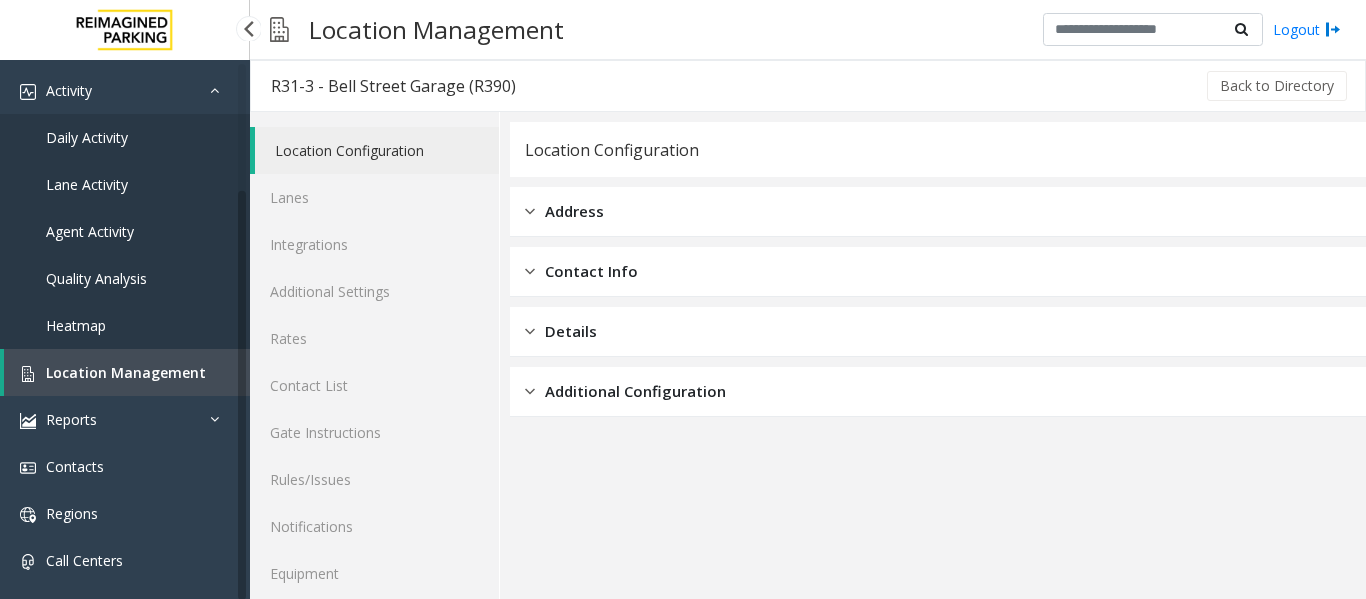 scroll, scrollTop: 169, scrollLeft: 0, axis: vertical 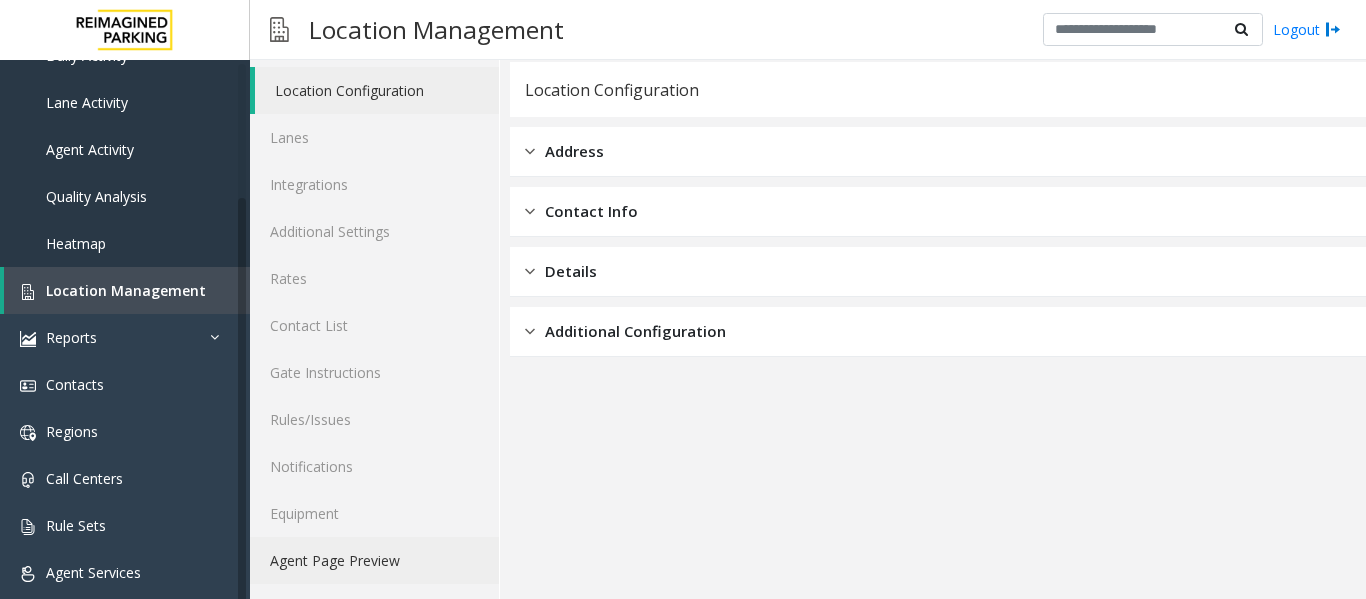 click on "Agent Page Preview" 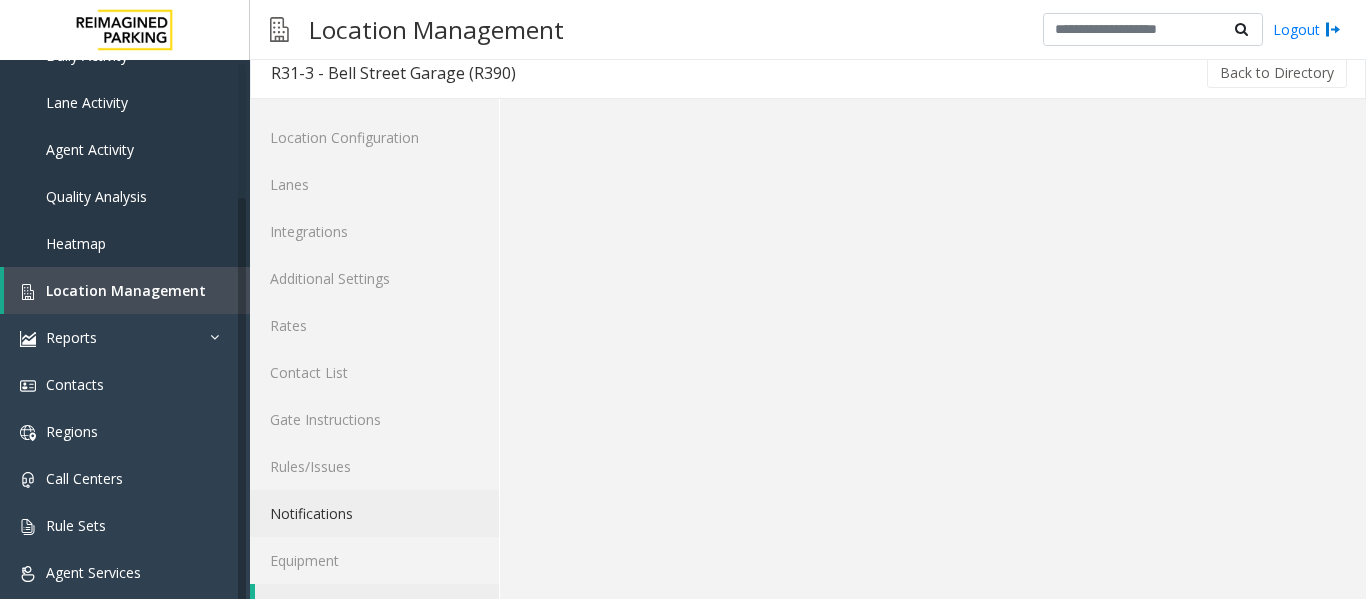 scroll, scrollTop: 0, scrollLeft: 0, axis: both 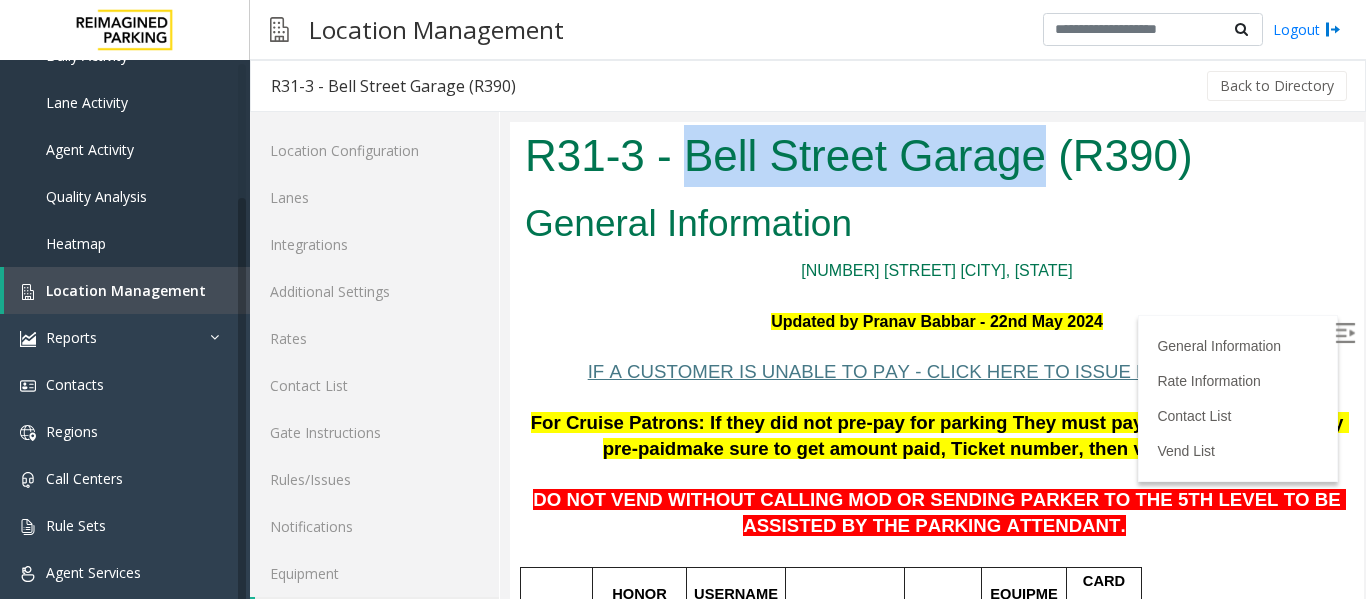 drag, startPoint x: 684, startPoint y: 146, endPoint x: 1044, endPoint y: 170, distance: 360.7991 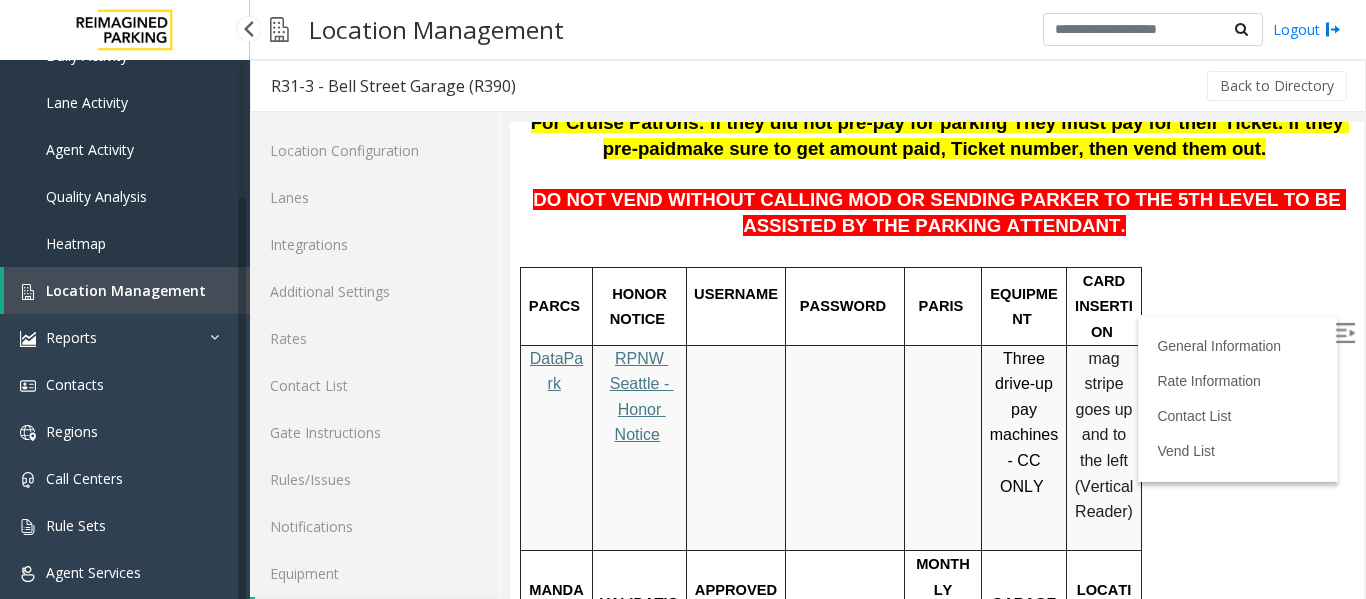 scroll, scrollTop: 200, scrollLeft: 0, axis: vertical 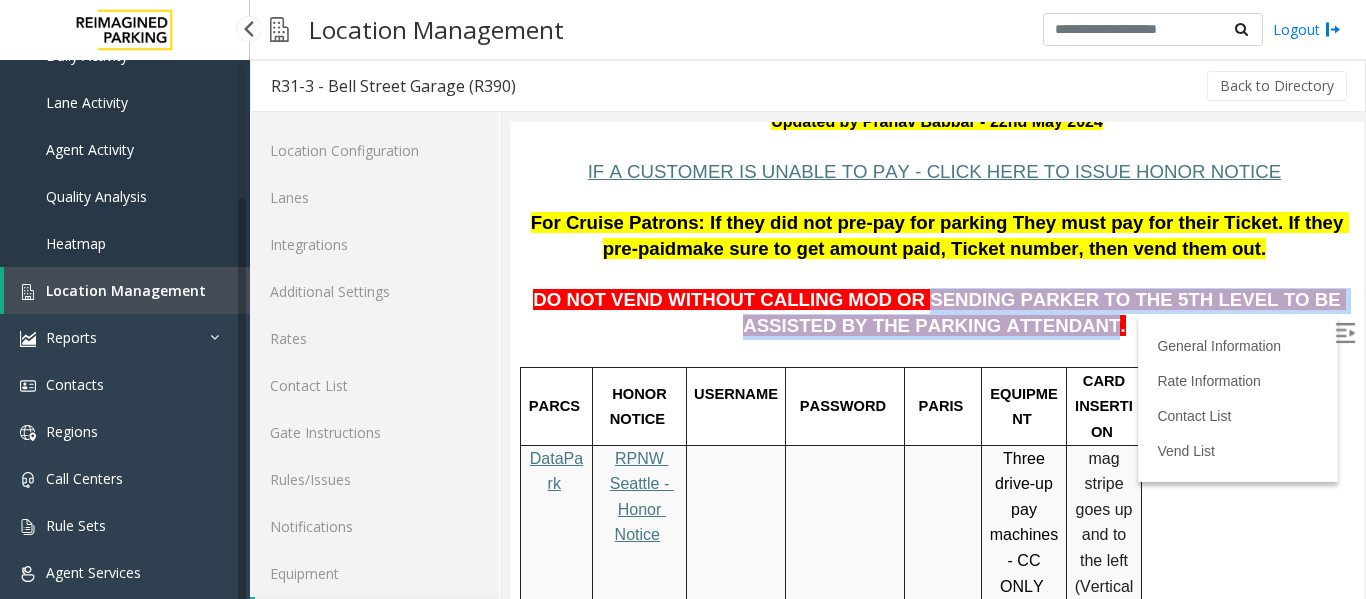 drag, startPoint x: 876, startPoint y: 298, endPoint x: 1022, endPoint y: 336, distance: 150.86418 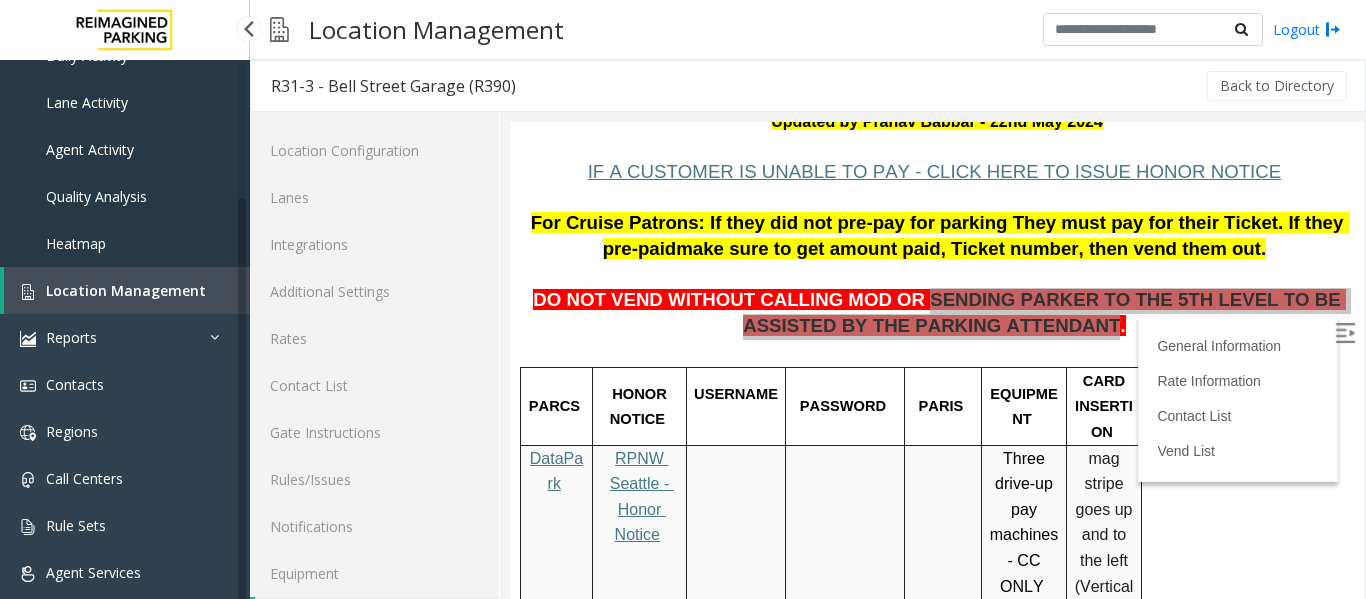 click on "Location Management" at bounding box center [126, 290] 